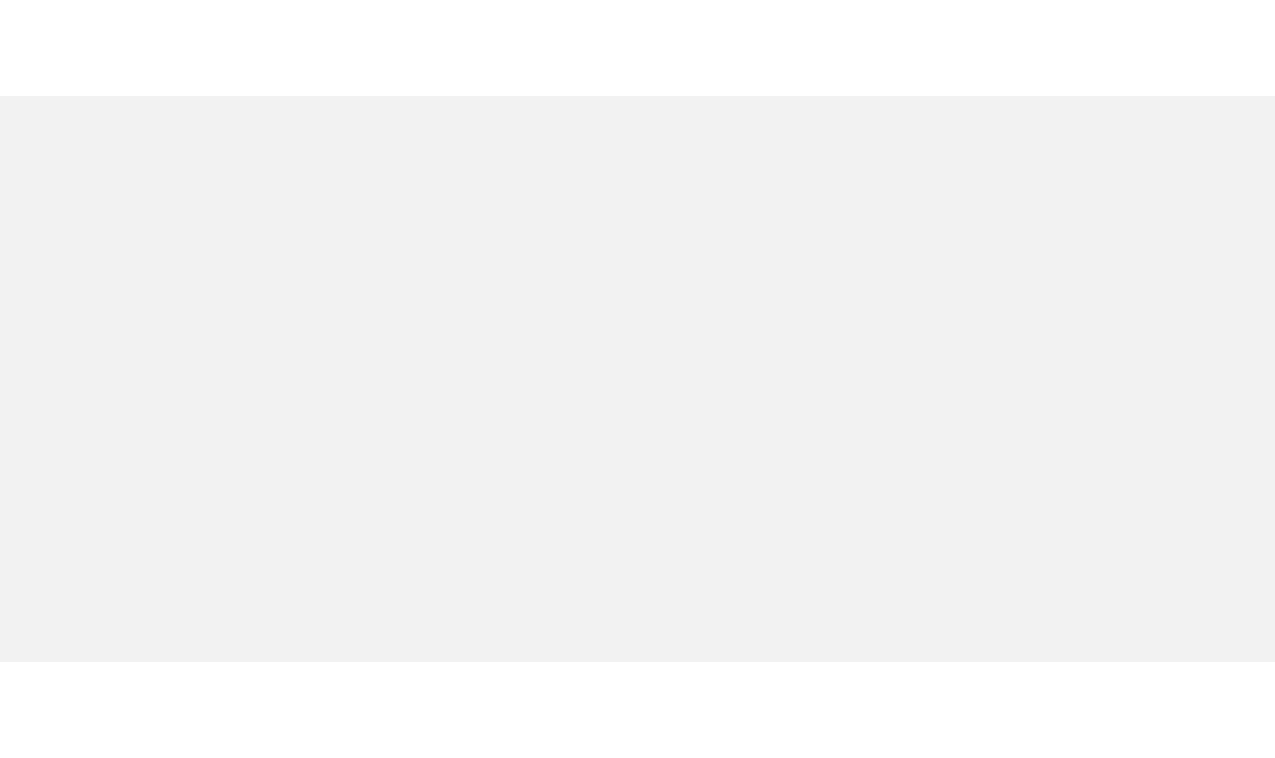 scroll, scrollTop: 0, scrollLeft: 0, axis: both 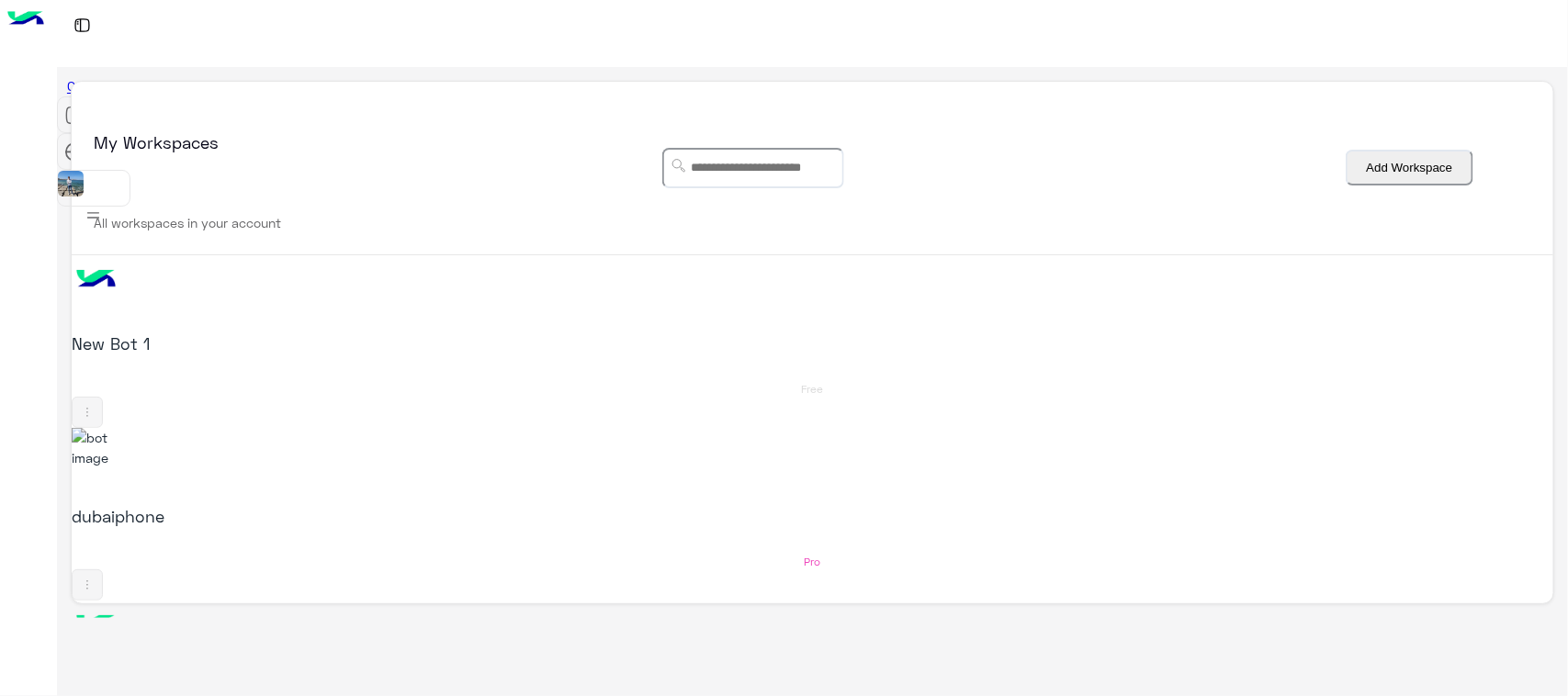 click on "QC" at bounding box center [338, 689] 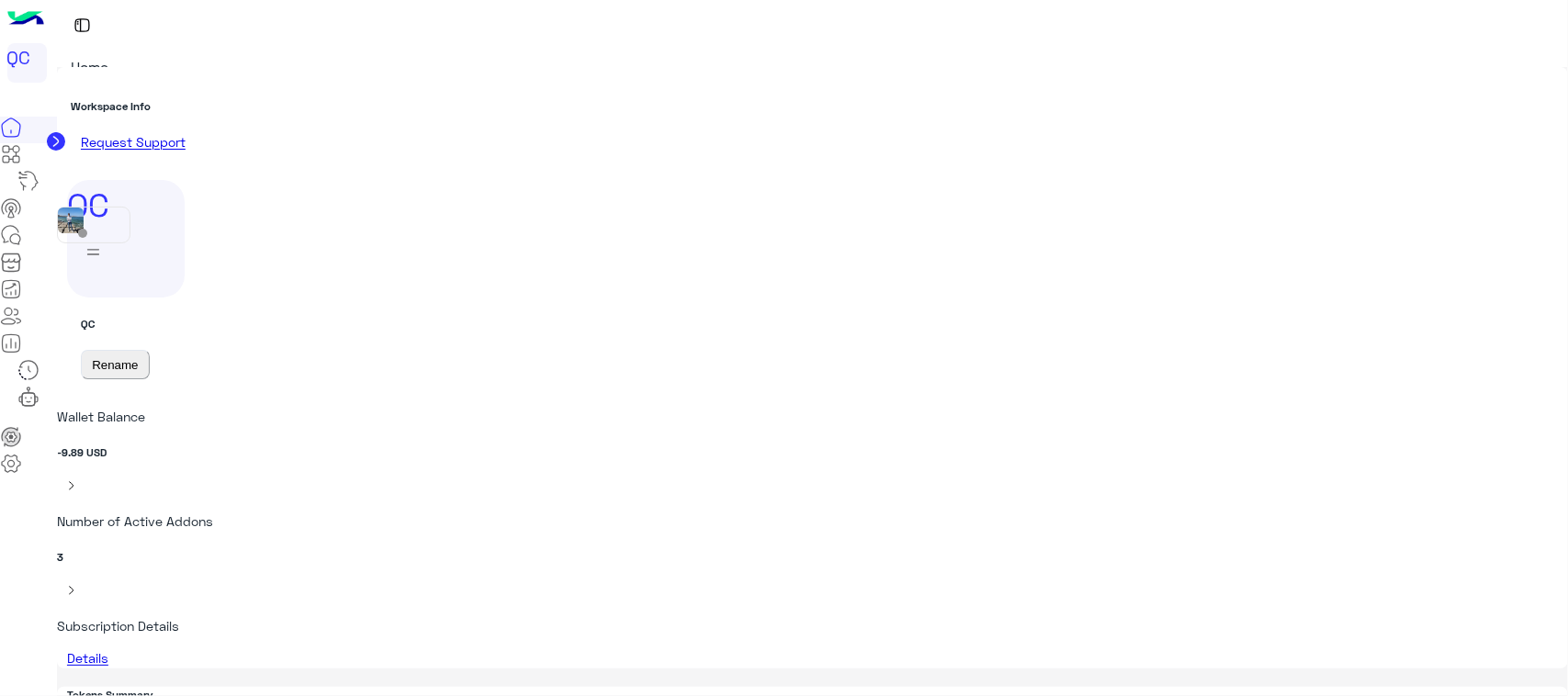 click at bounding box center (11, 235) 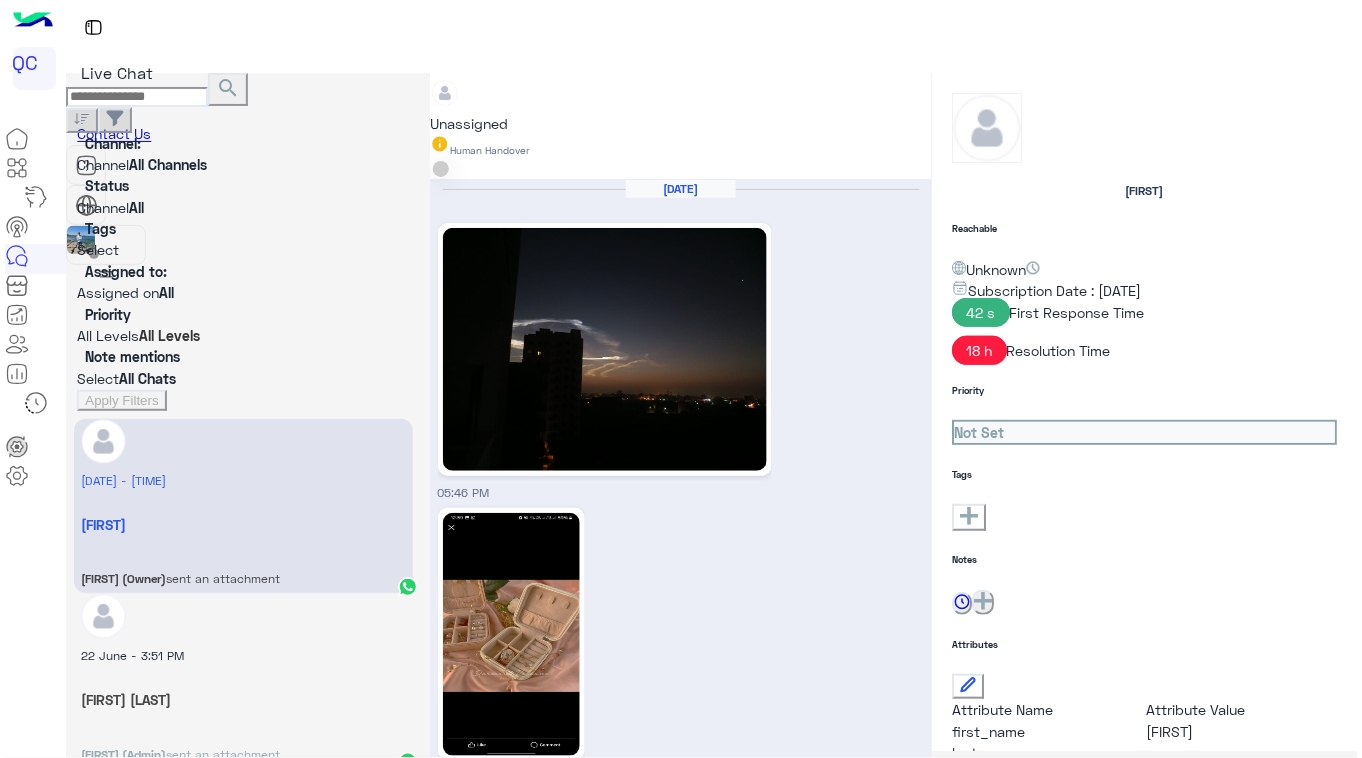 scroll, scrollTop: 2126, scrollLeft: 0, axis: vertical 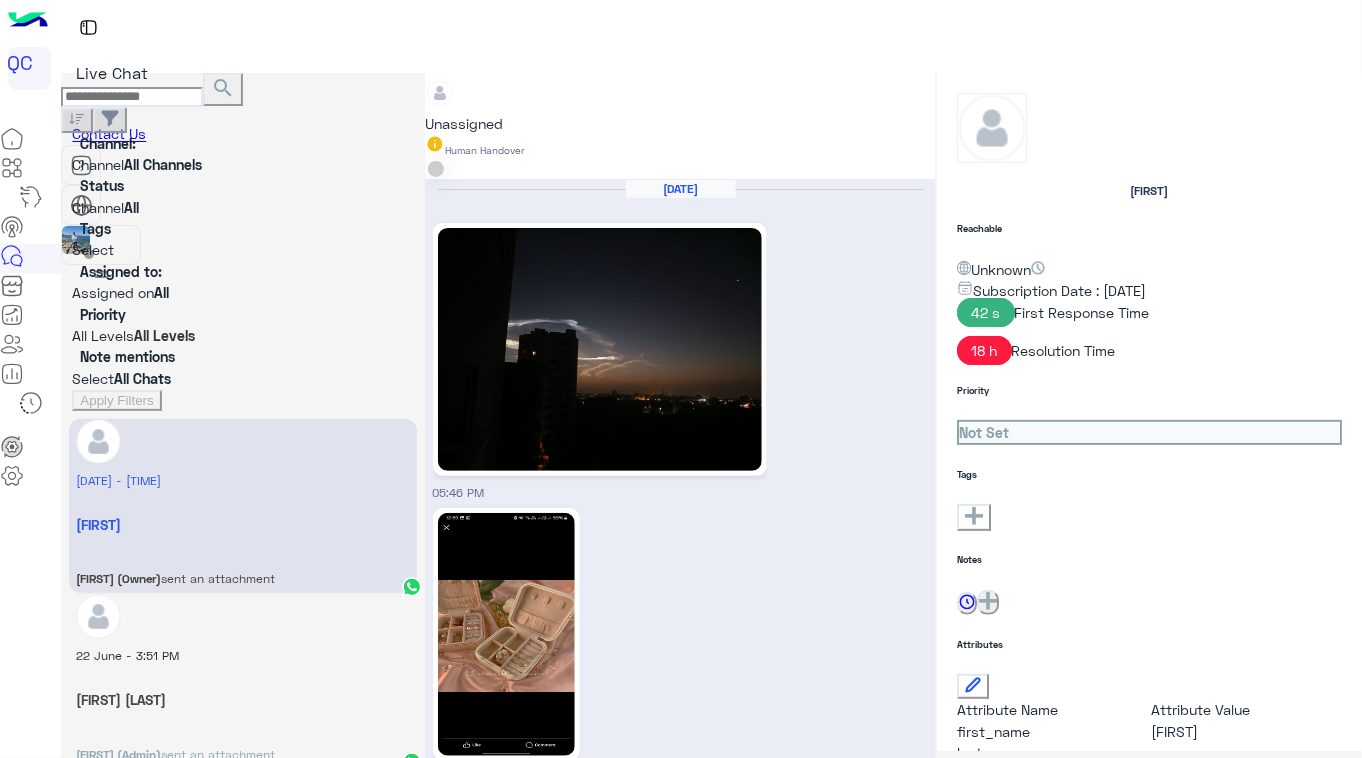 click at bounding box center (12, 145) 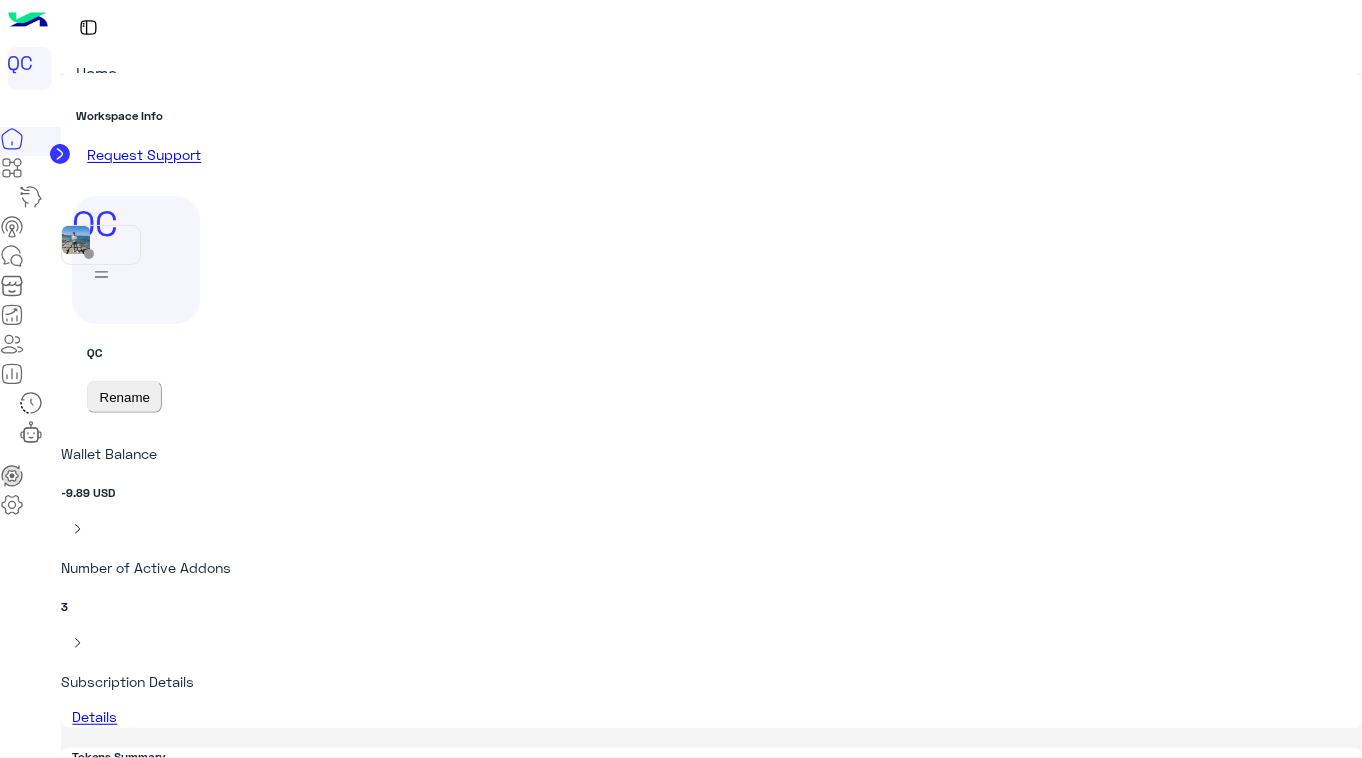 click at bounding box center (31, 432) 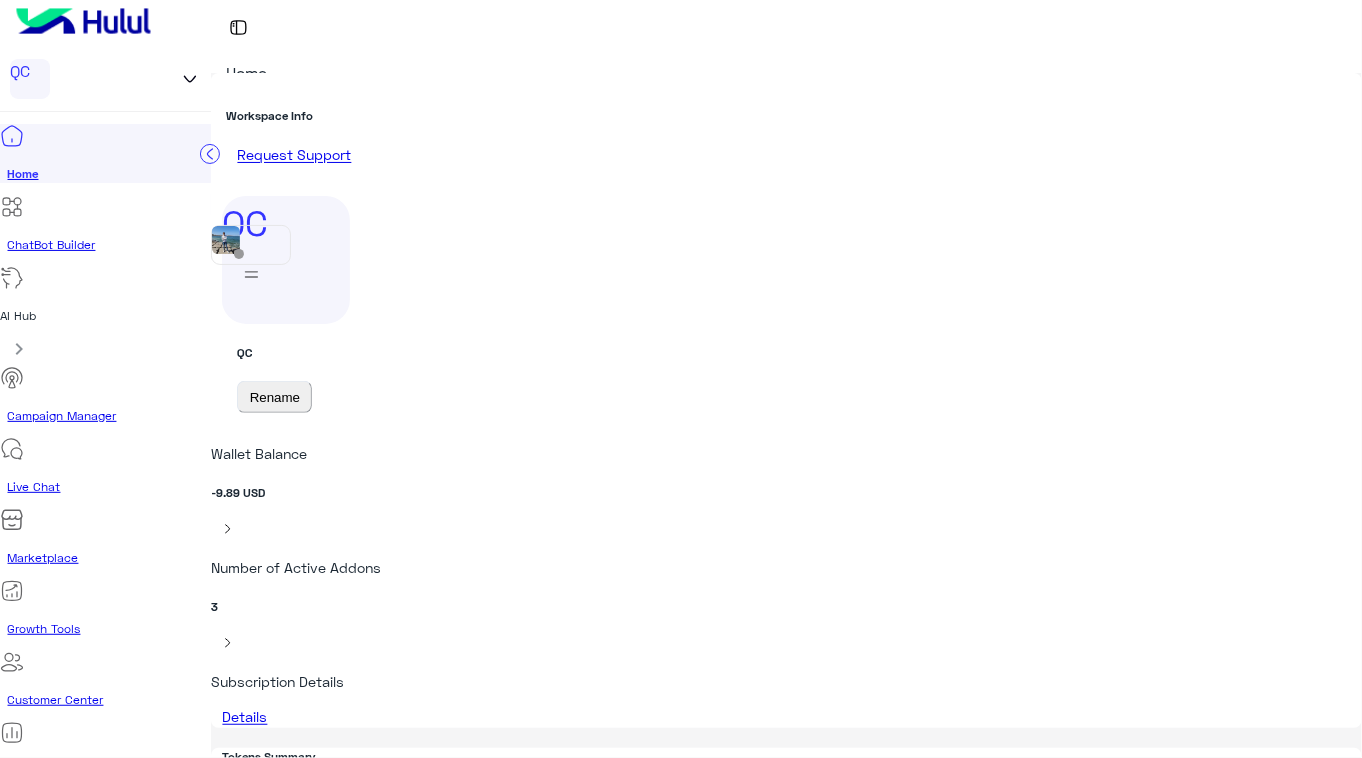 click on "WebChat" at bounding box center [105, 1038] 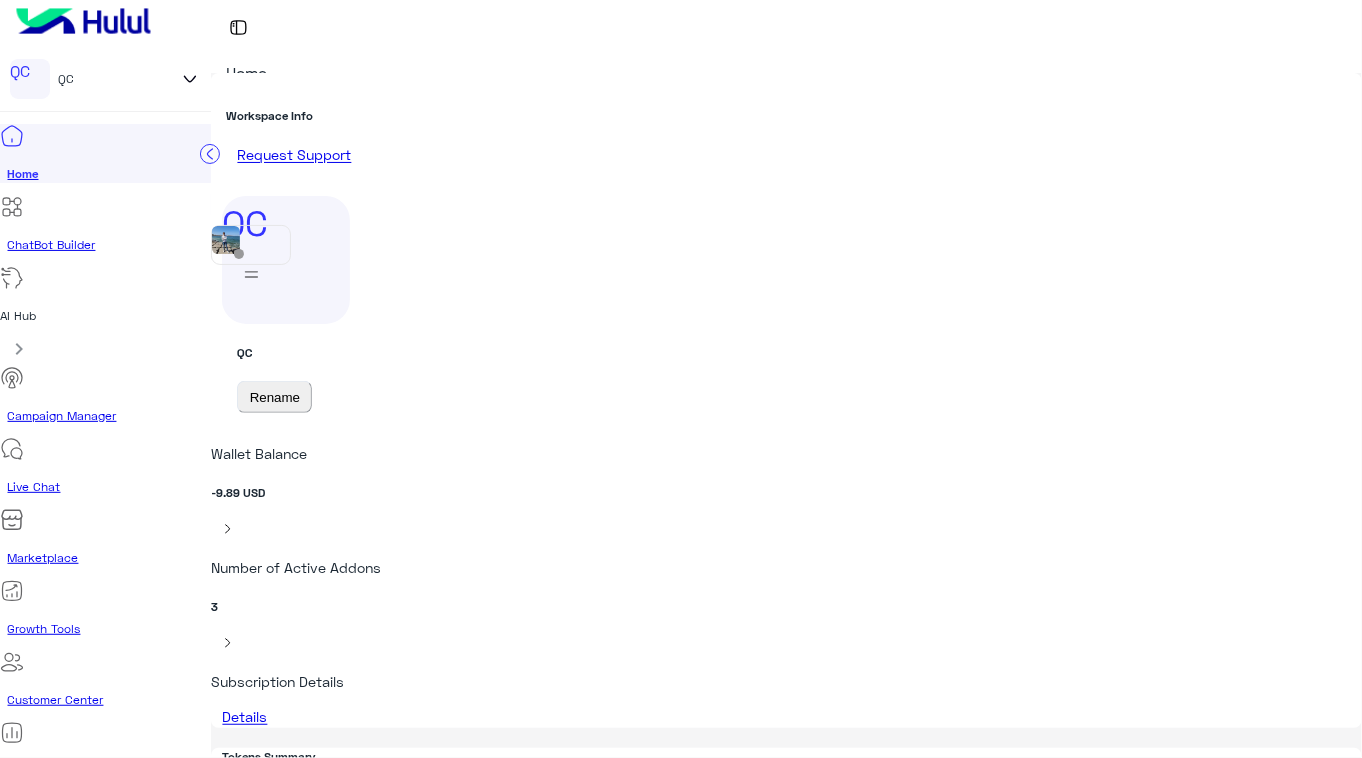 click on "expand_more" at bounding box center (20, 975) 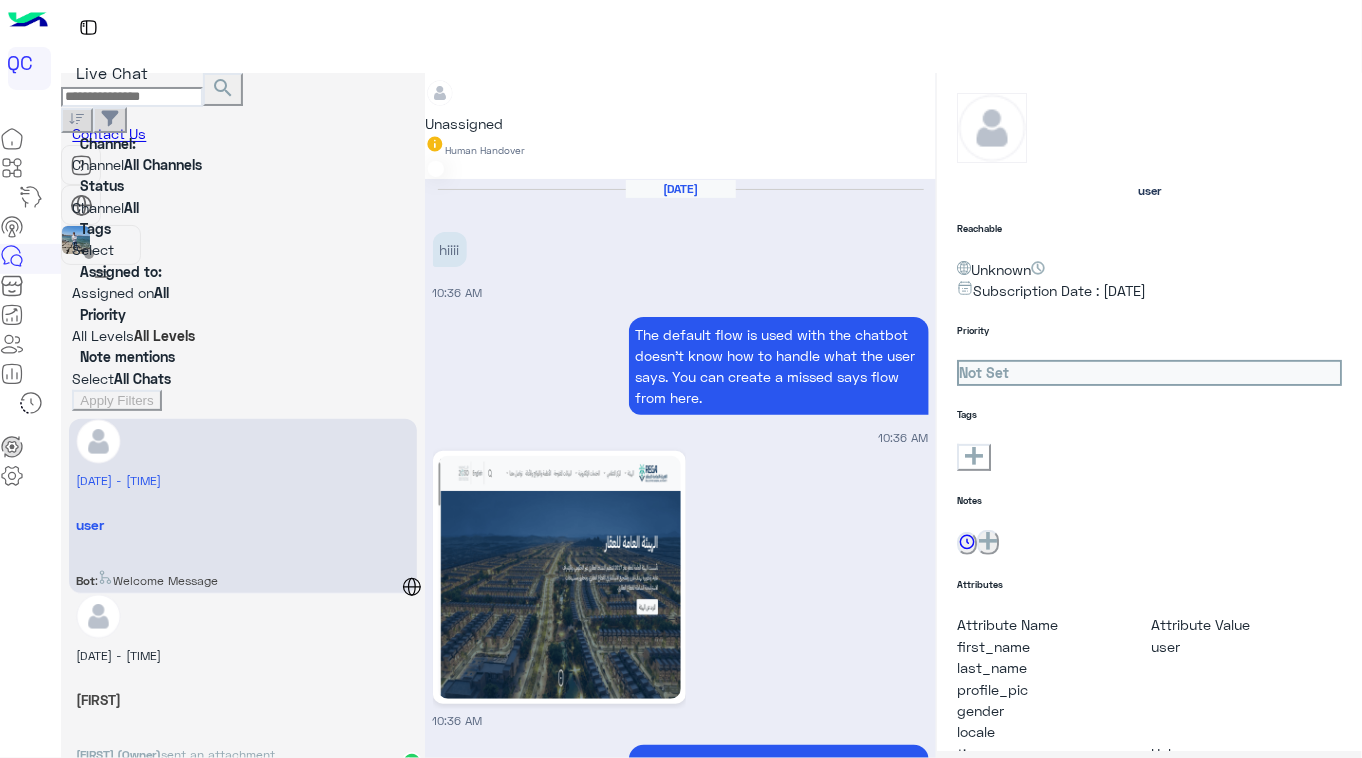 scroll, scrollTop: 280, scrollLeft: 0, axis: vertical 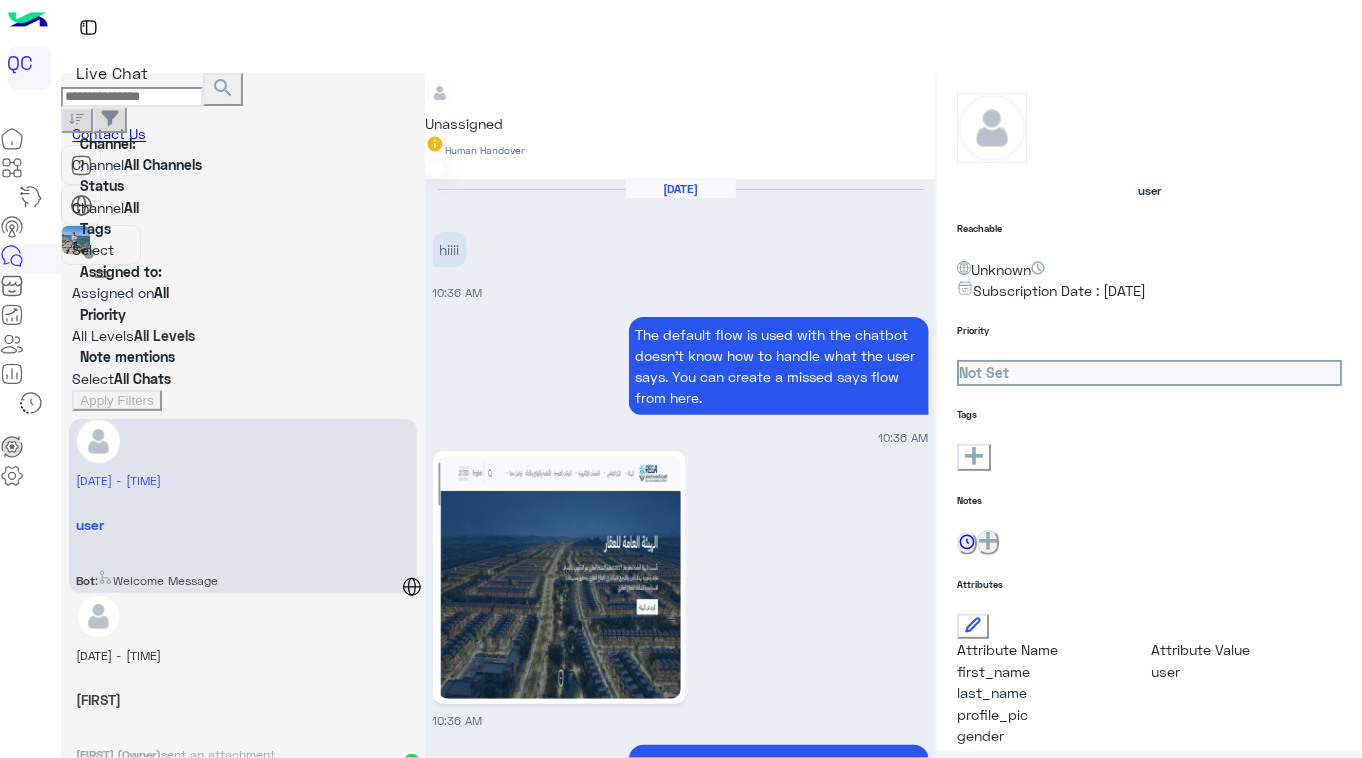 click on "Reachable" at bounding box center (1149, 229) 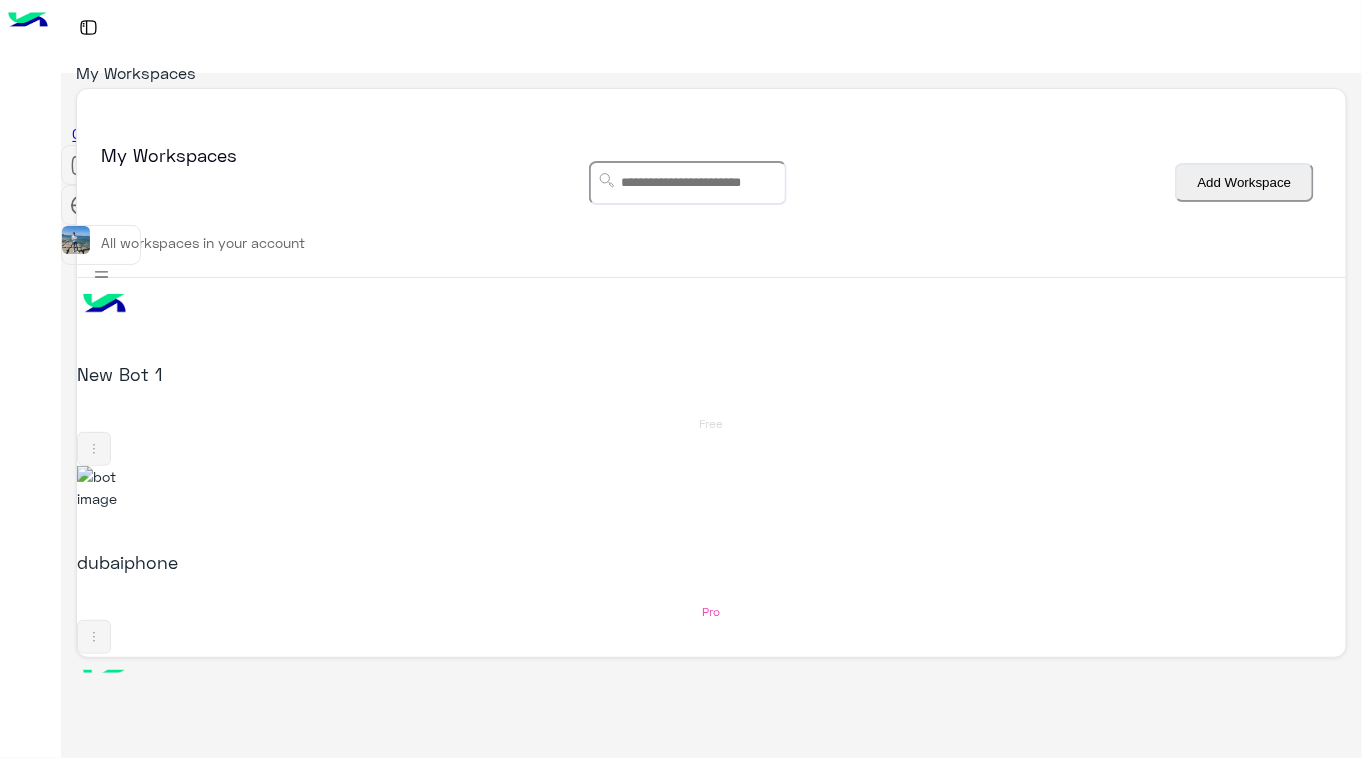 click on "dubaiphone" at bounding box center (457, 520) 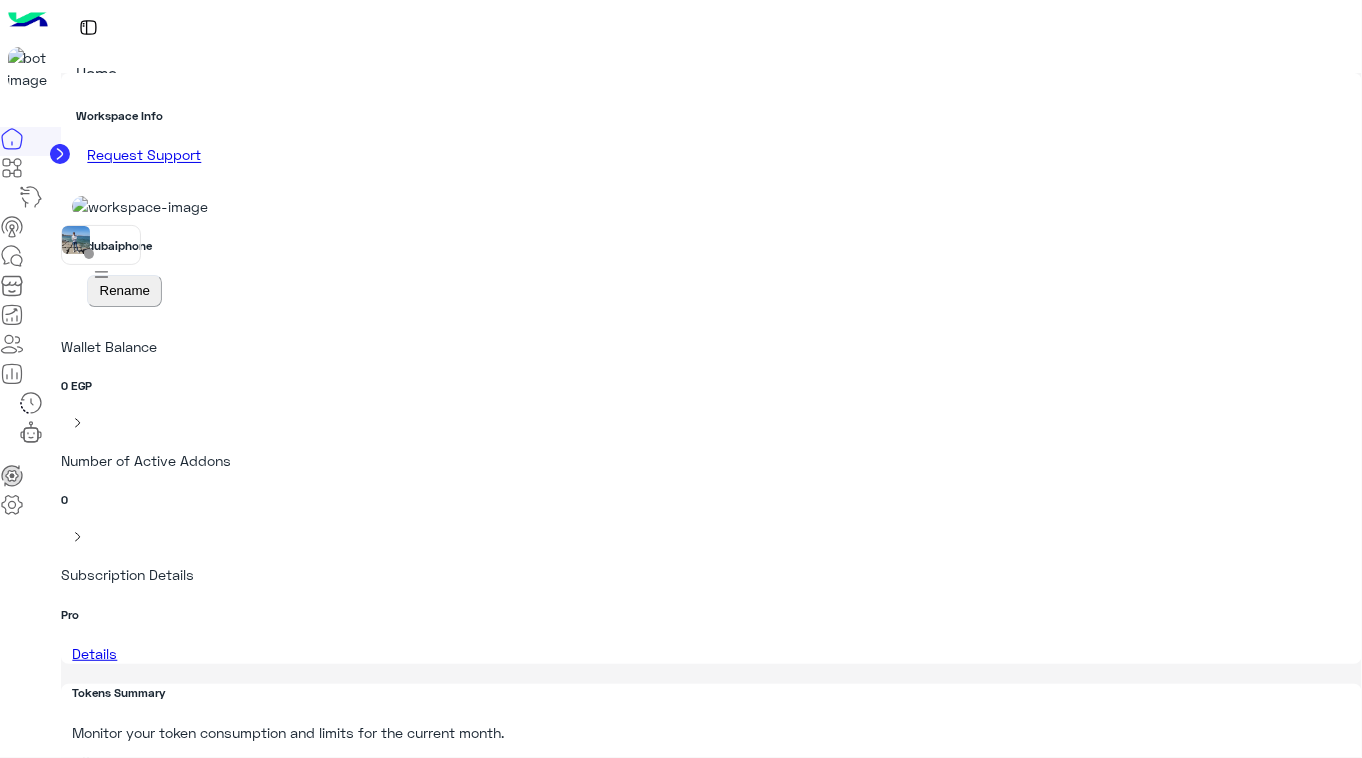 click at bounding box center (28, 21) 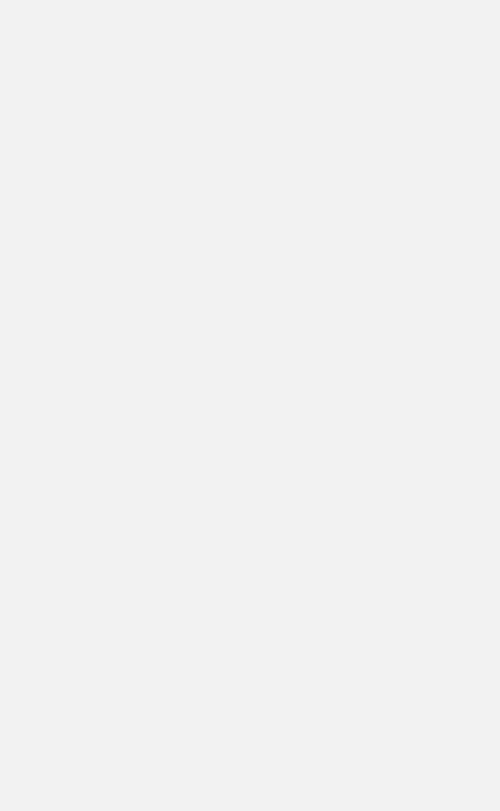 scroll, scrollTop: 0, scrollLeft: 0, axis: both 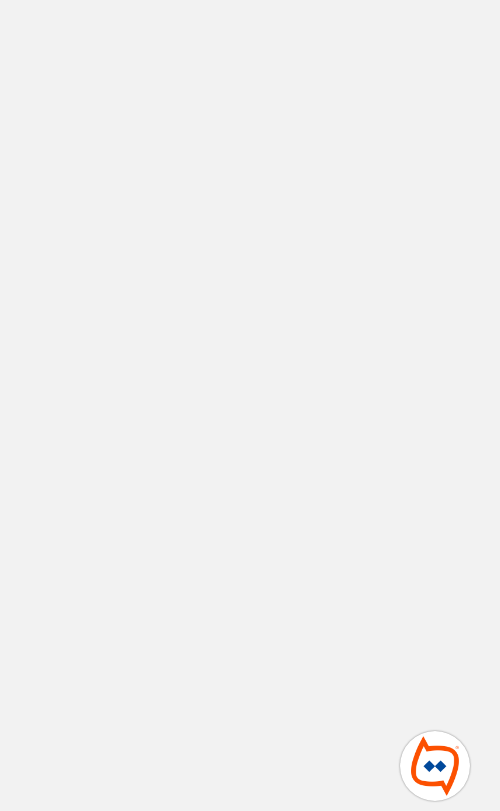 click at bounding box center (435, 766) 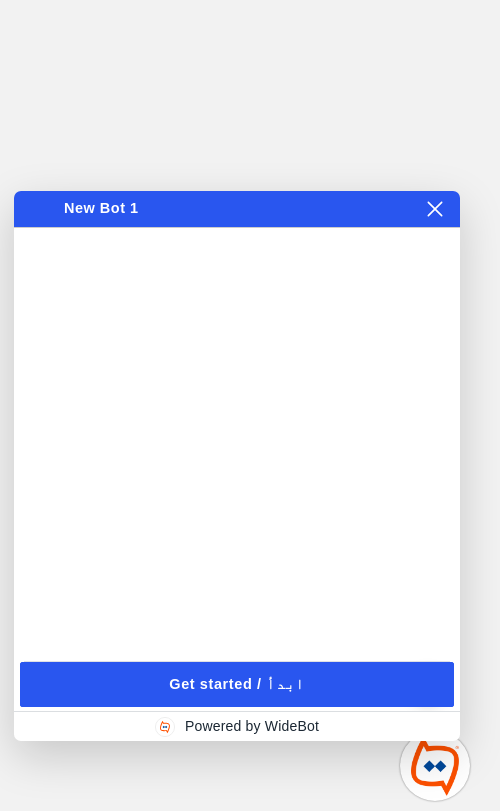 click on "Get started / ابدأ" at bounding box center [237, 684] 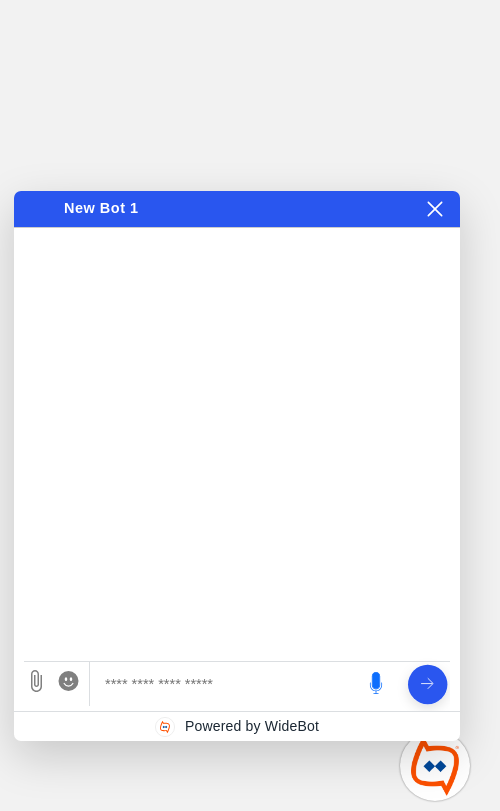 click at bounding box center (233, 684) 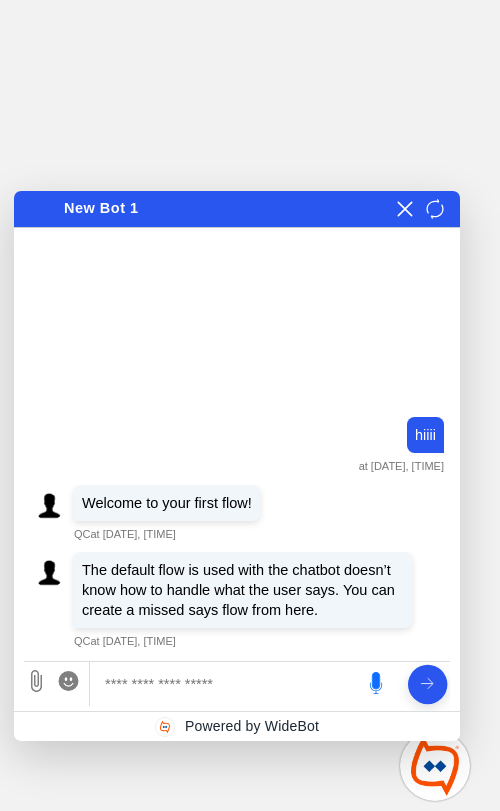 click at bounding box center [36, 681] 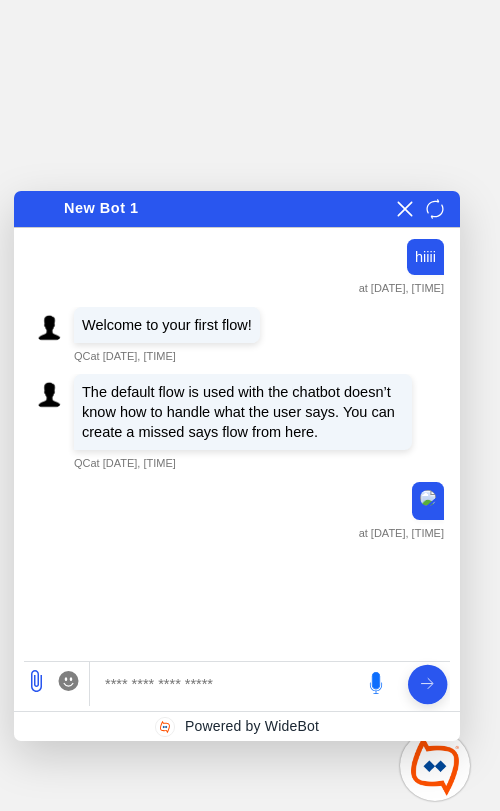scroll, scrollTop: 187, scrollLeft: 0, axis: vertical 